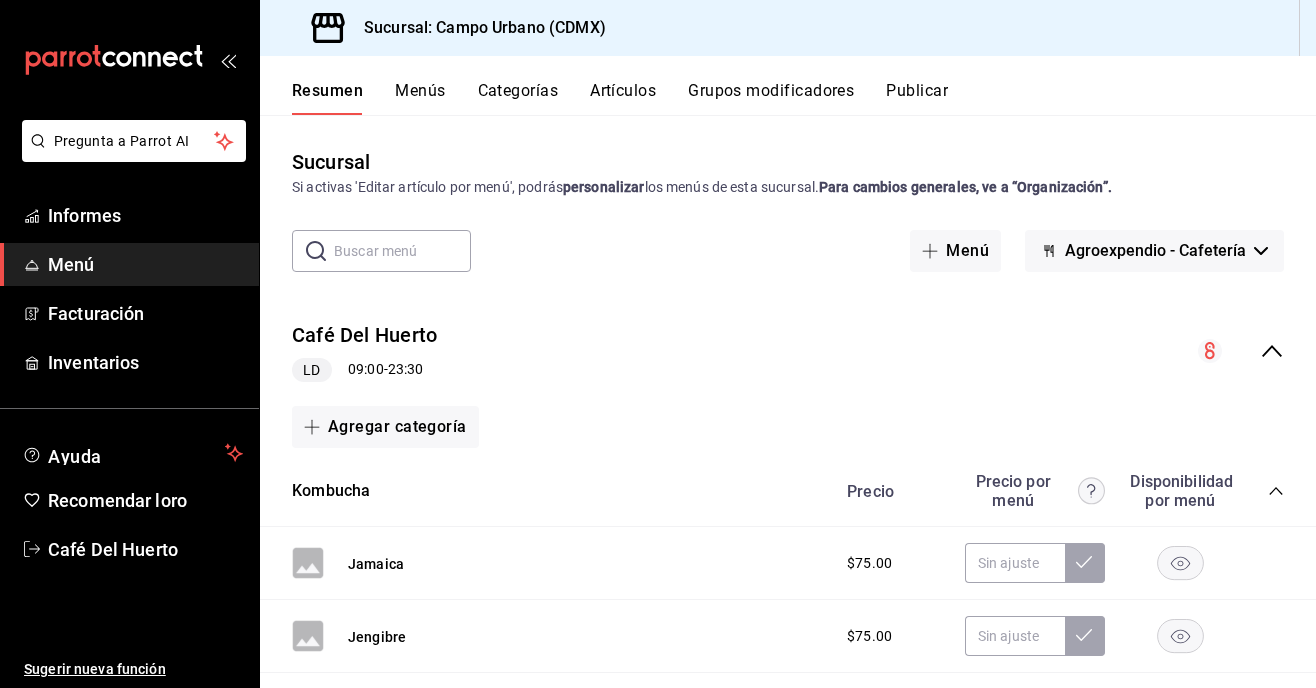scroll, scrollTop: 76, scrollLeft: 0, axis: vertical 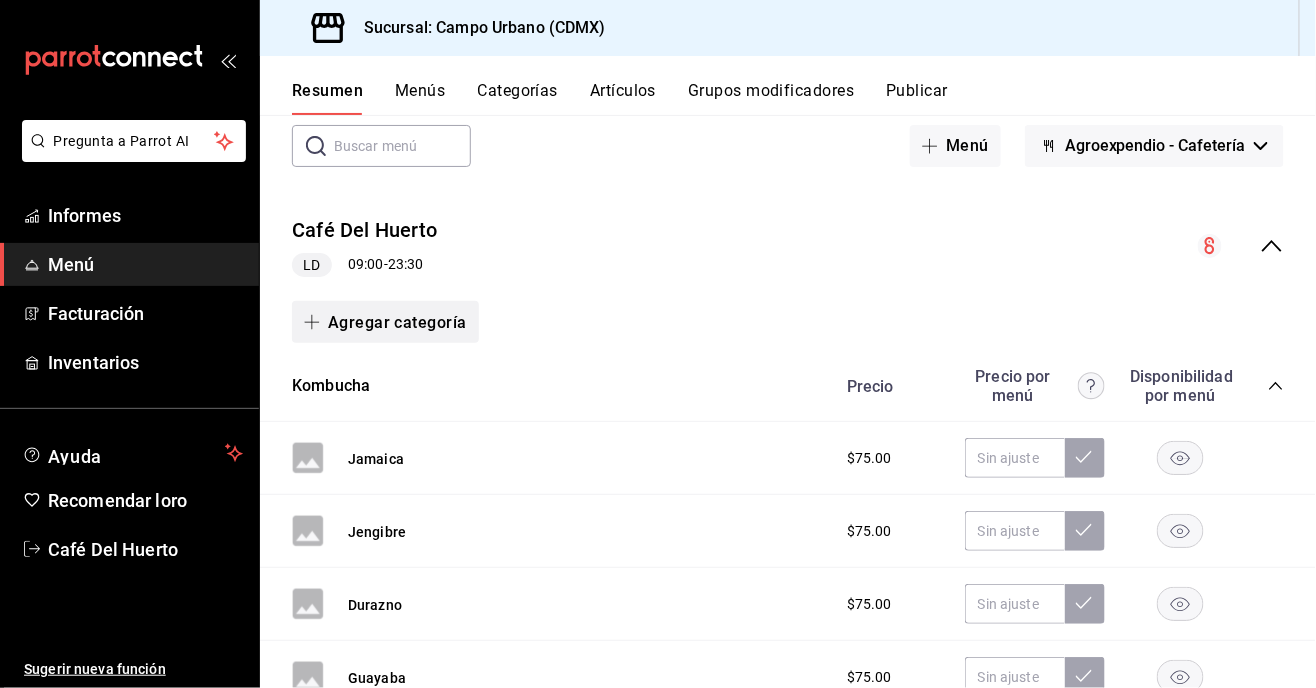 click on "Agregar categoría" at bounding box center [397, 322] 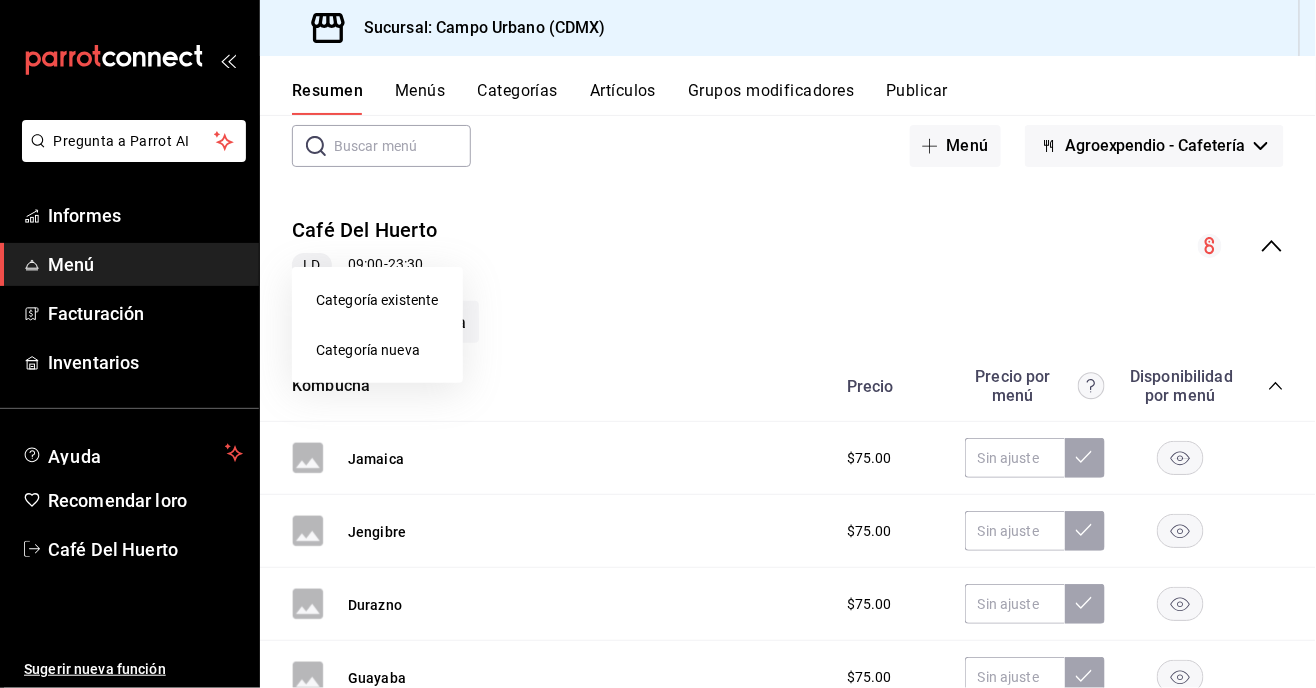 click on "Categoría nueva" at bounding box center [368, 350] 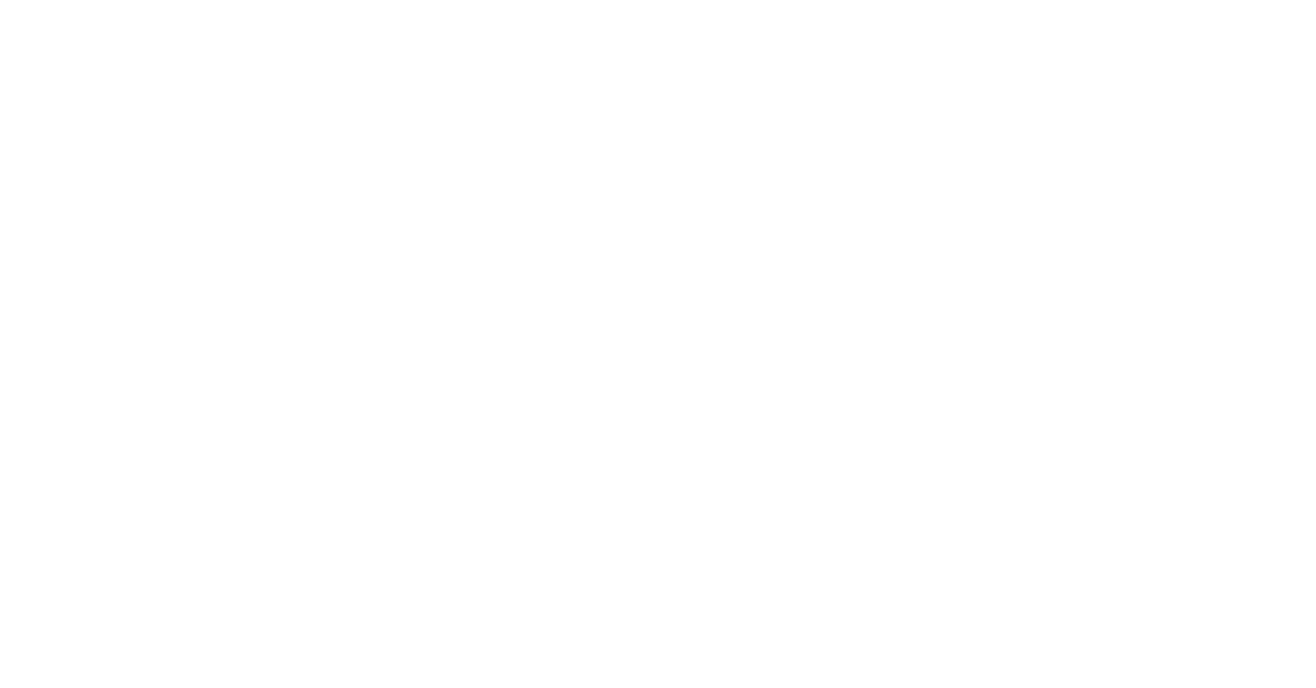 scroll, scrollTop: 0, scrollLeft: 0, axis: both 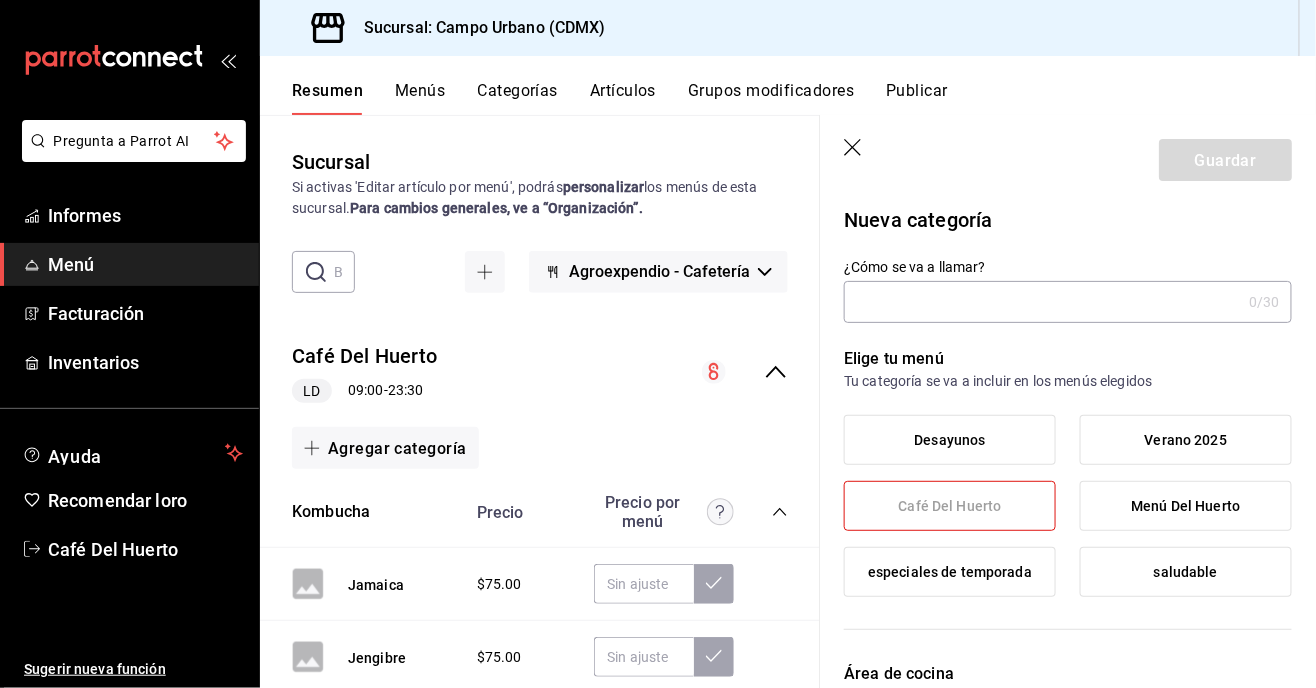 click on "¿Cómo se va a llamar?" at bounding box center (1042, 302) 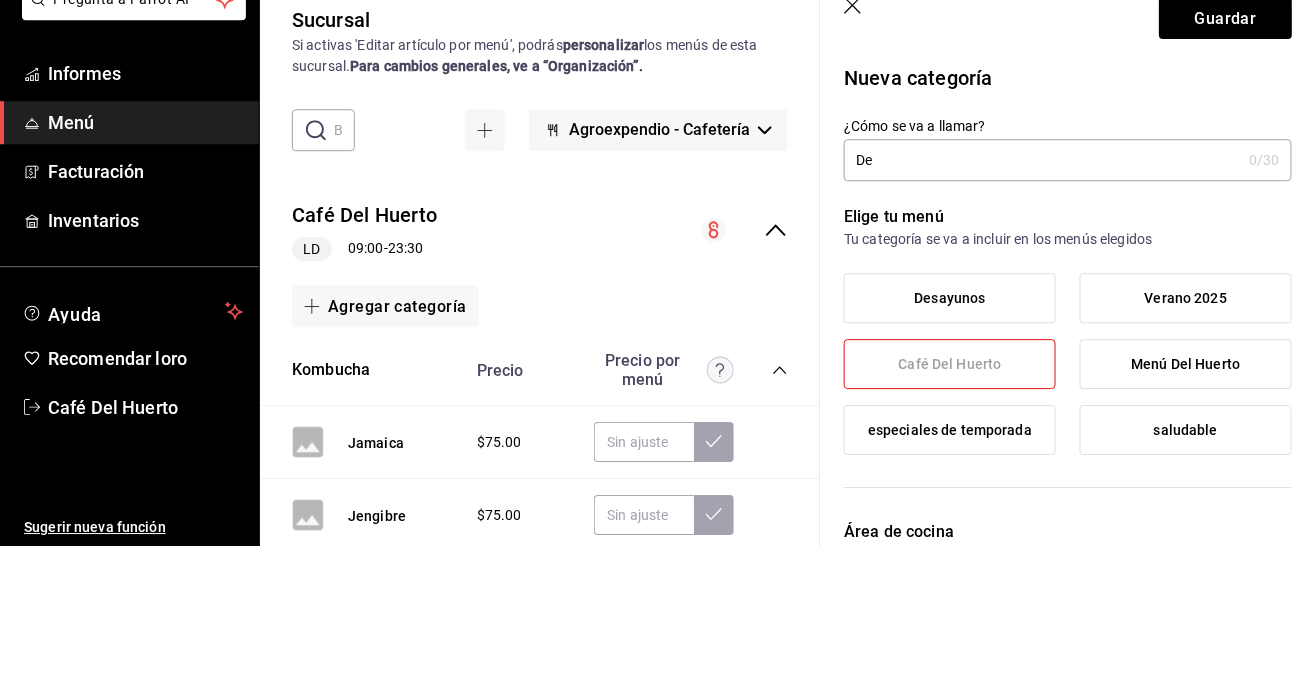 type on "D" 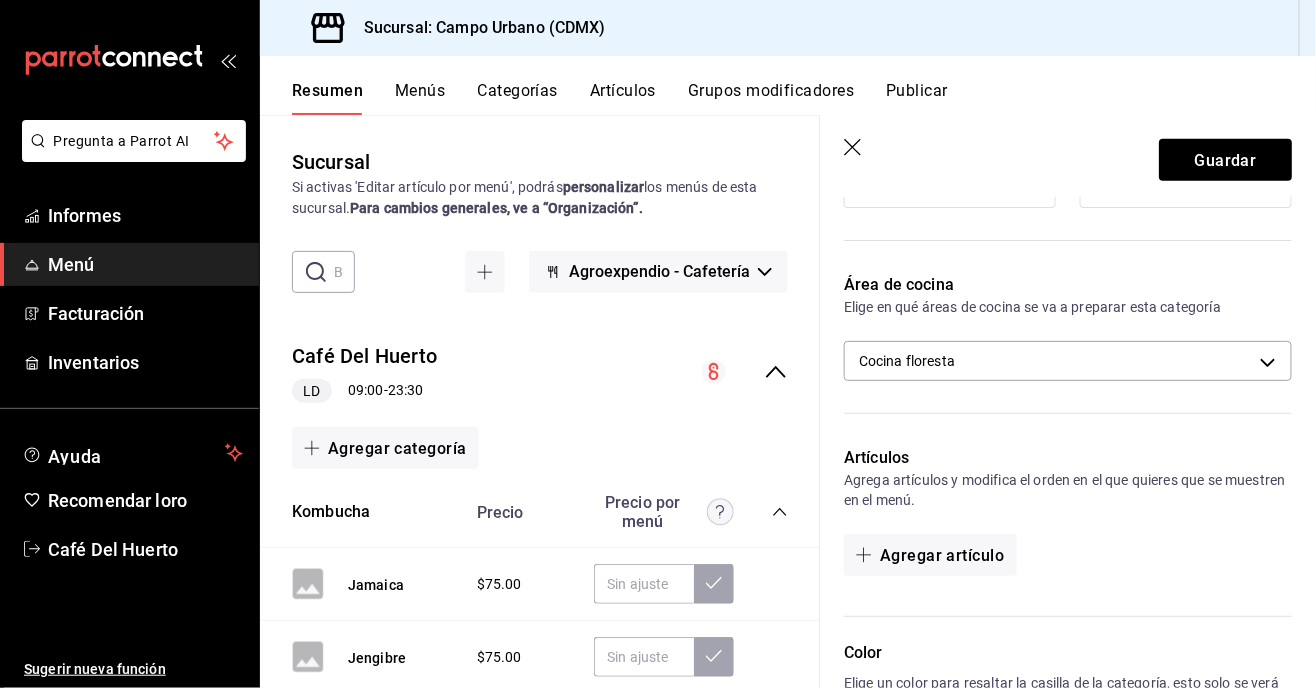 scroll, scrollTop: 390, scrollLeft: 0, axis: vertical 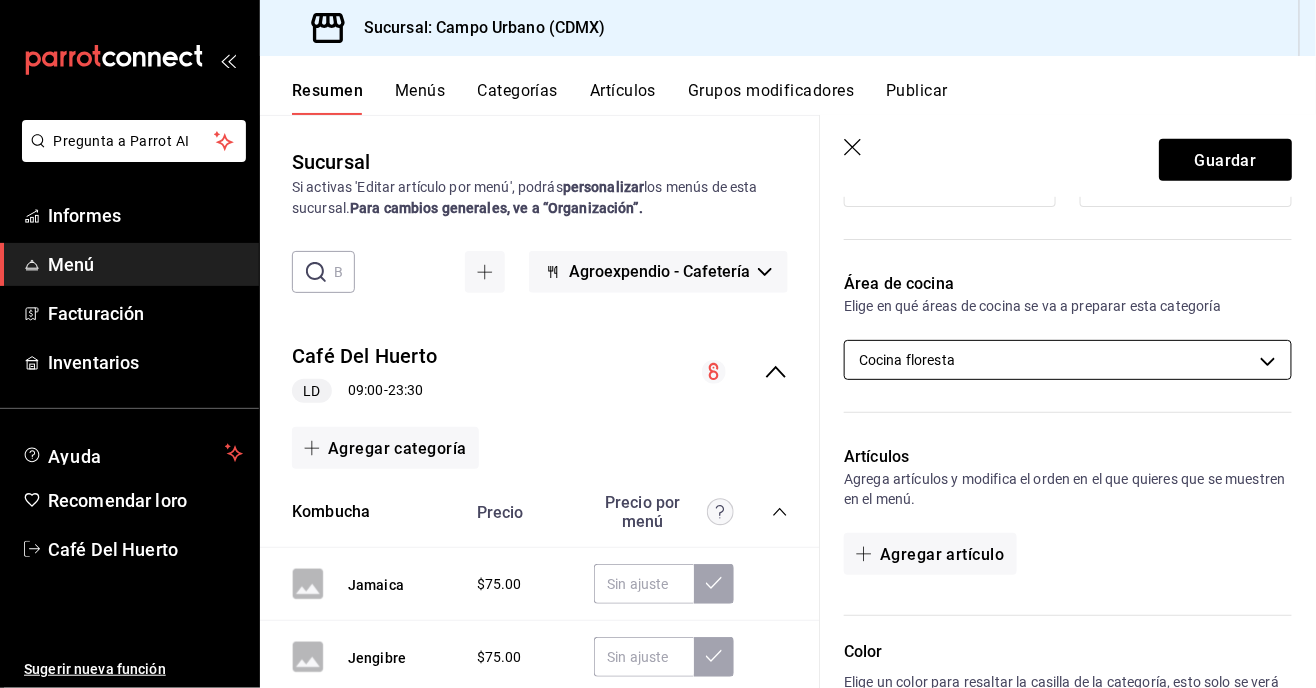 type on "Desayuno combo" 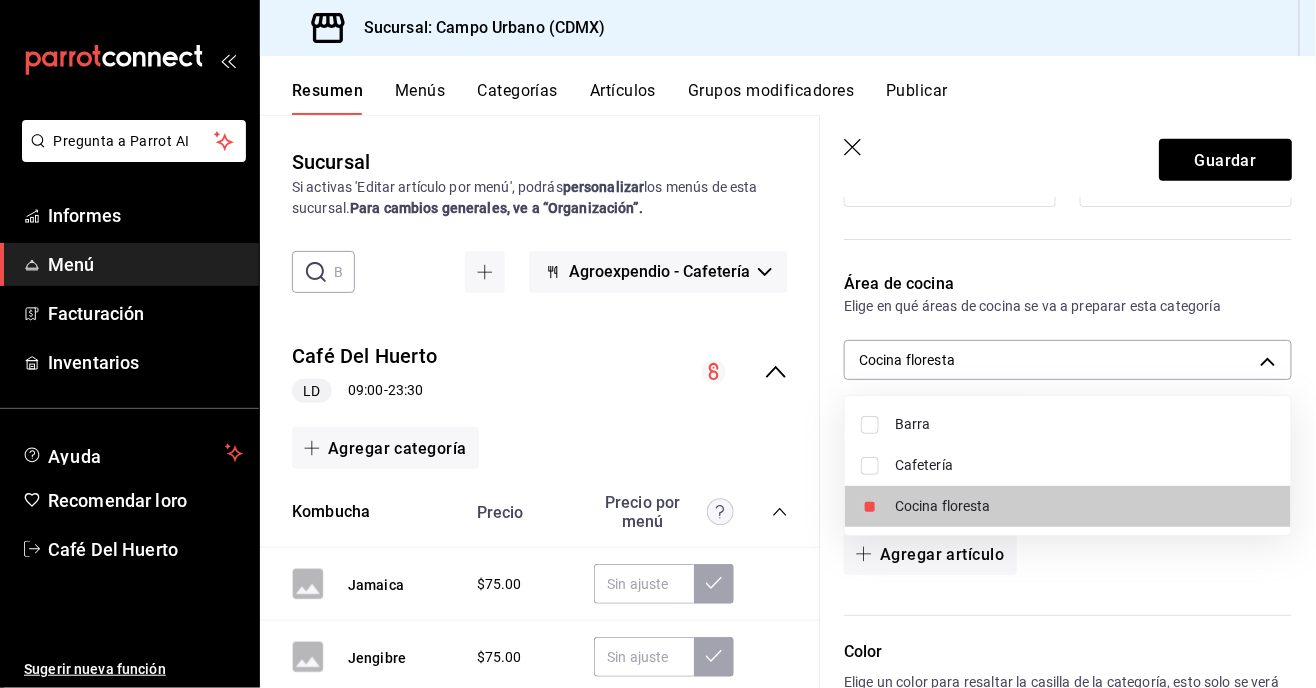click at bounding box center (870, 466) 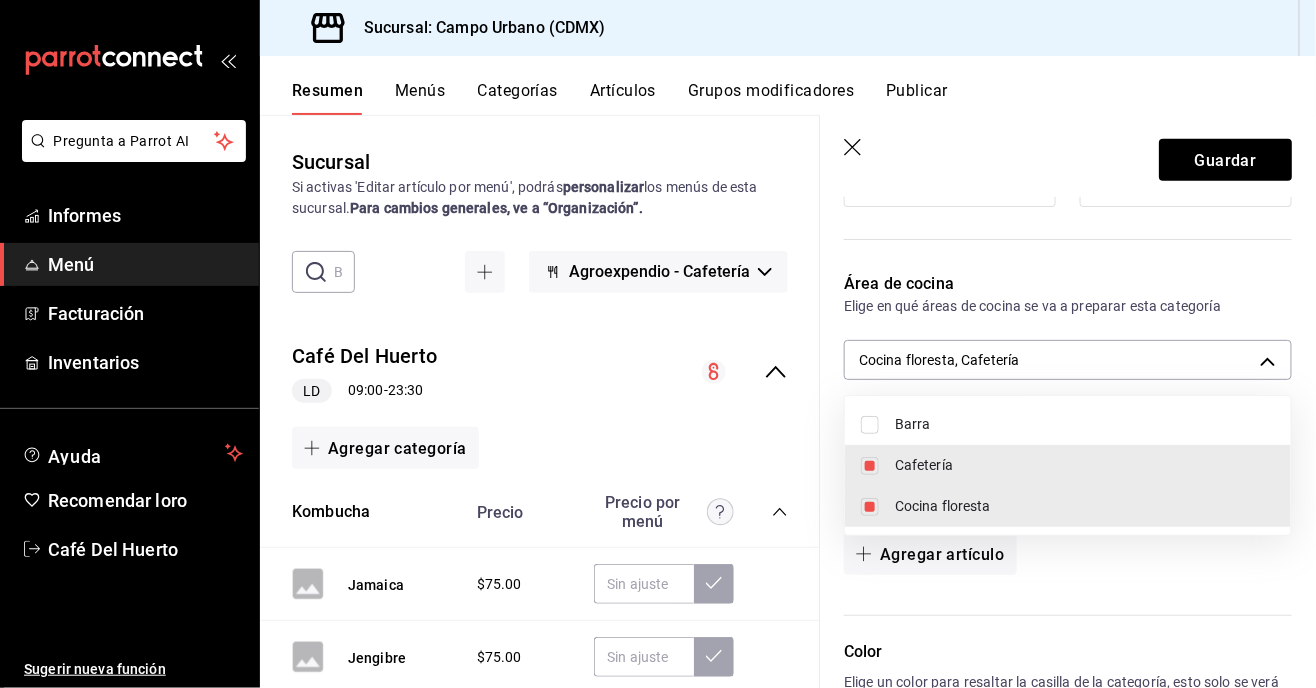 click at bounding box center (870, 507) 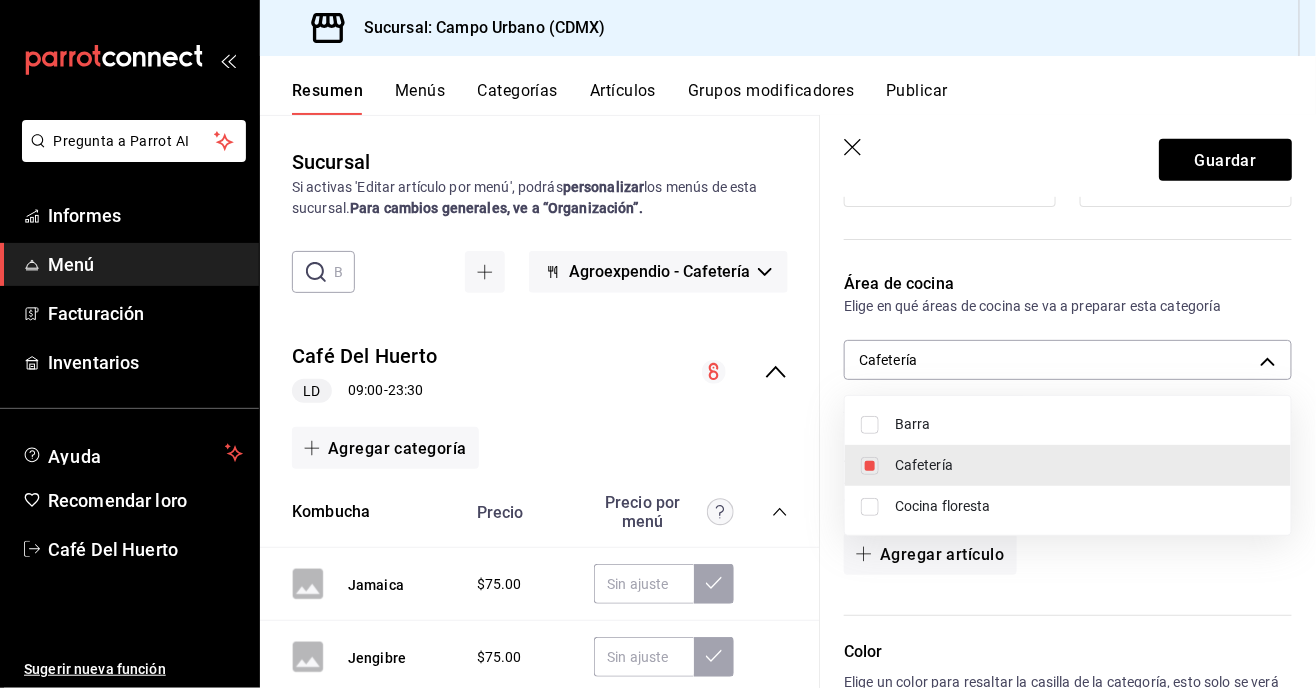 click at bounding box center (658, 344) 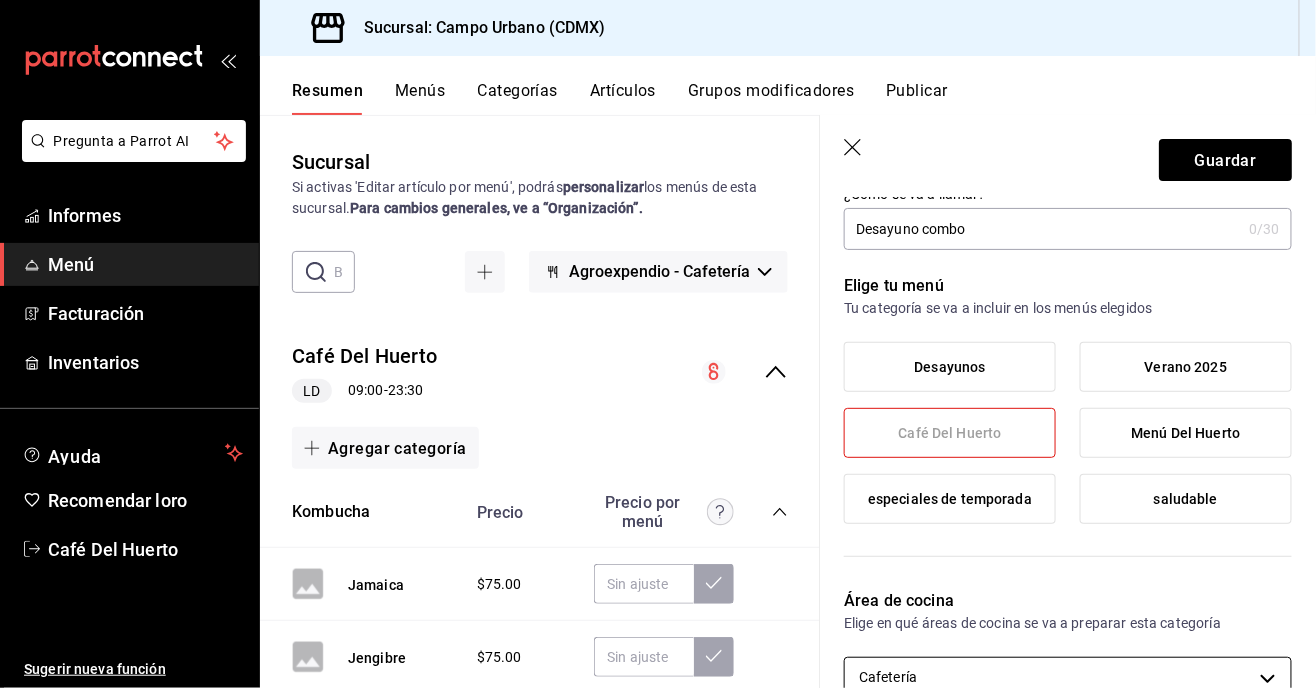 scroll, scrollTop: 0, scrollLeft: 0, axis: both 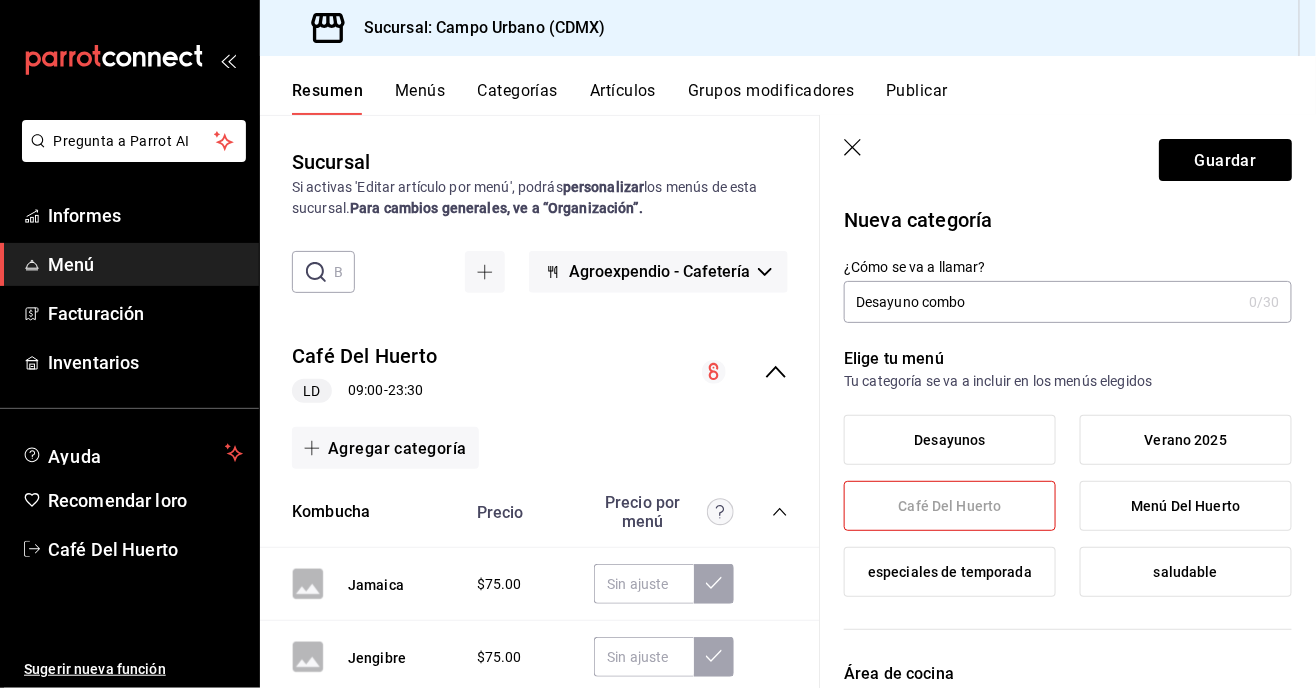 click 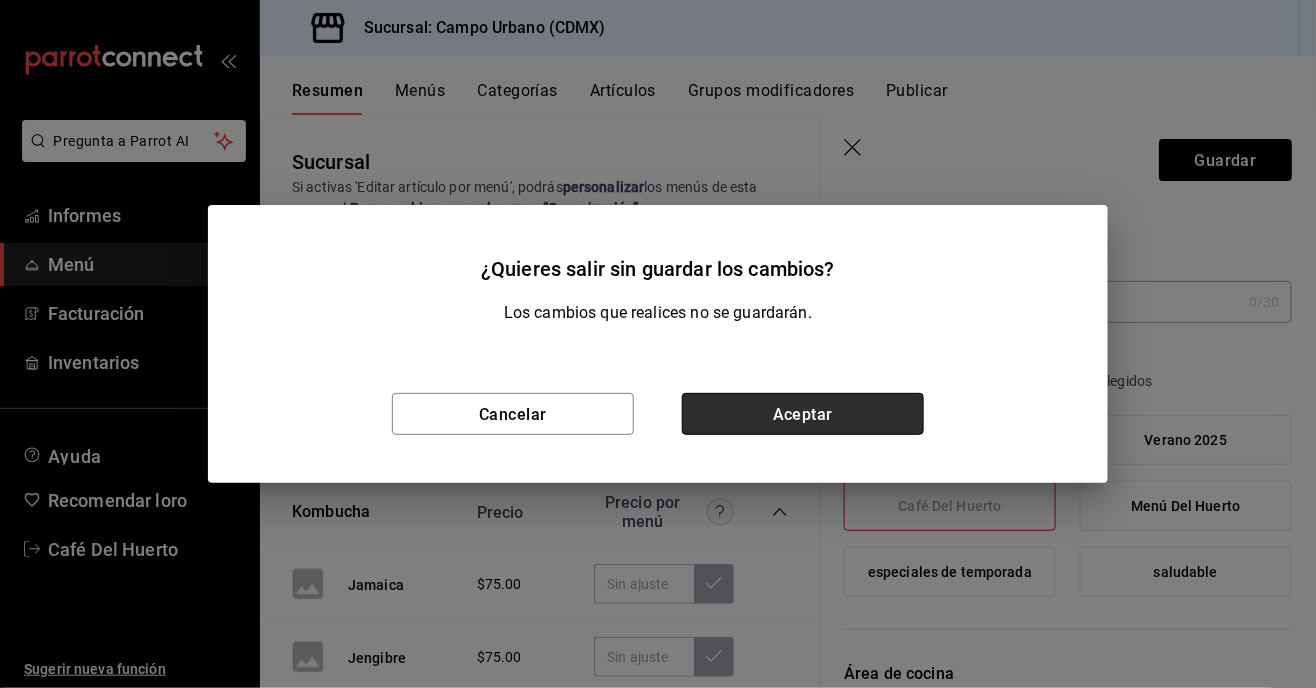 click on "Aceptar" at bounding box center (803, 413) 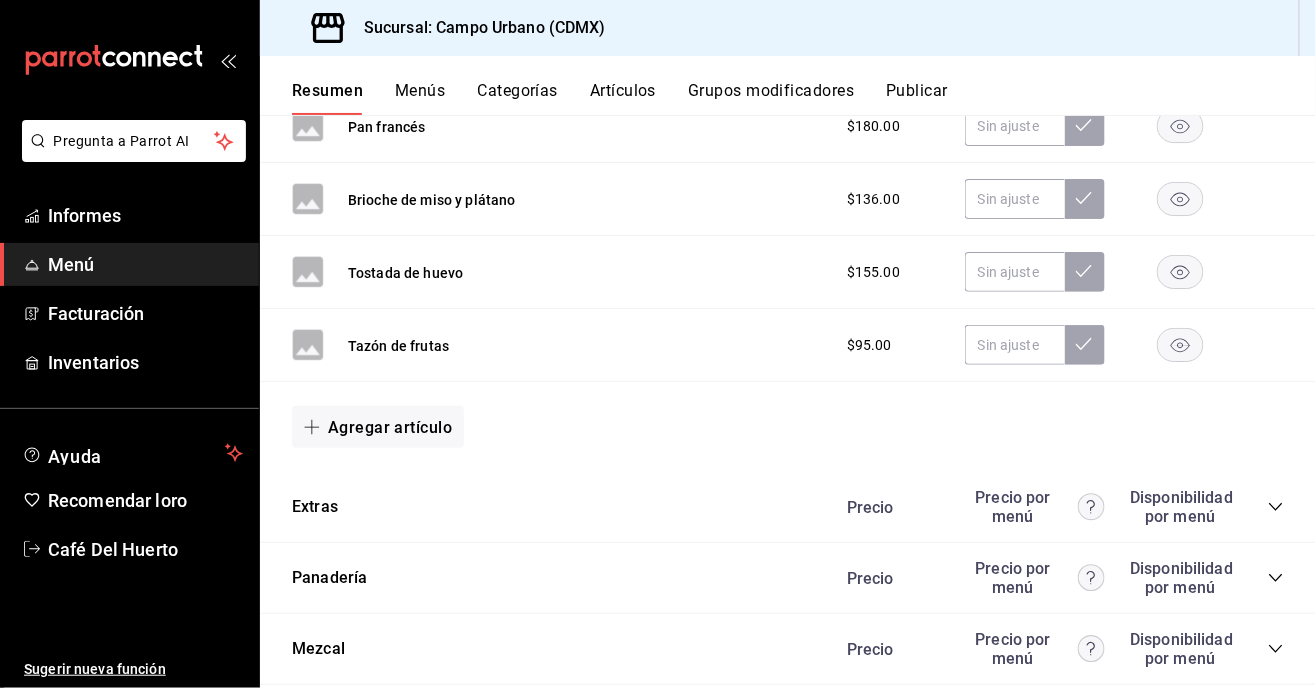 scroll, scrollTop: 1402, scrollLeft: 0, axis: vertical 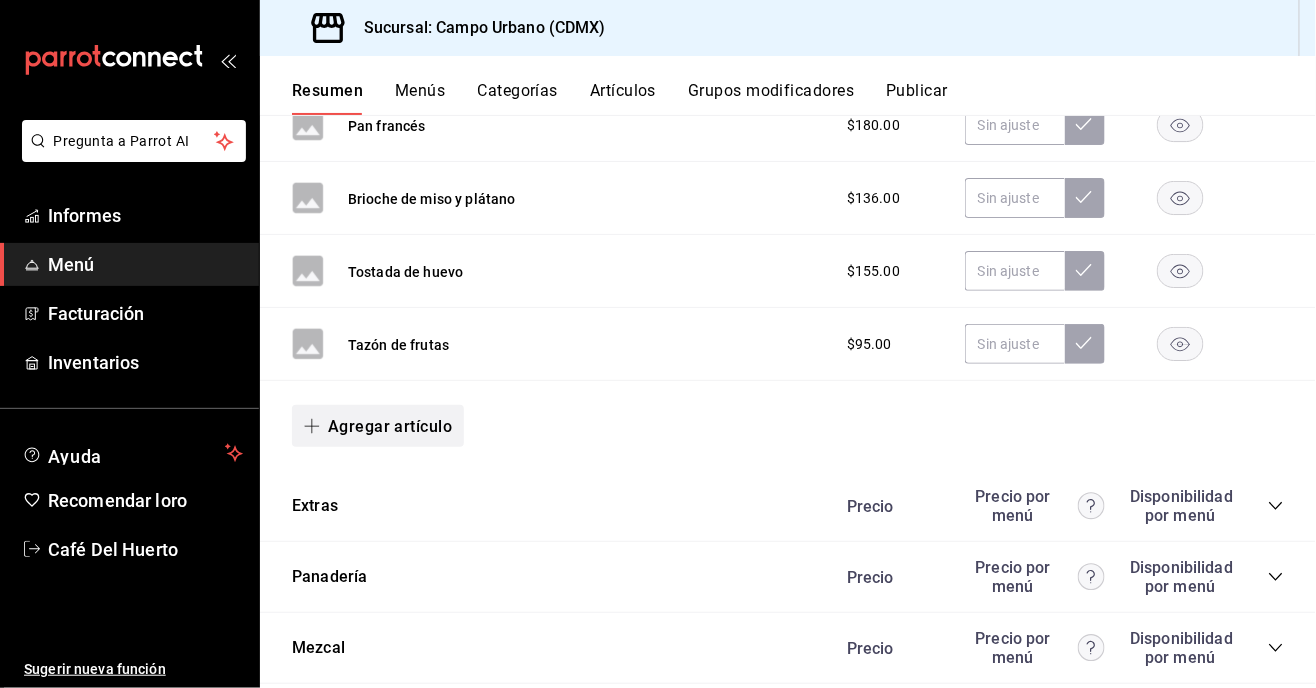 click on "Agregar artículo" at bounding box center [378, 426] 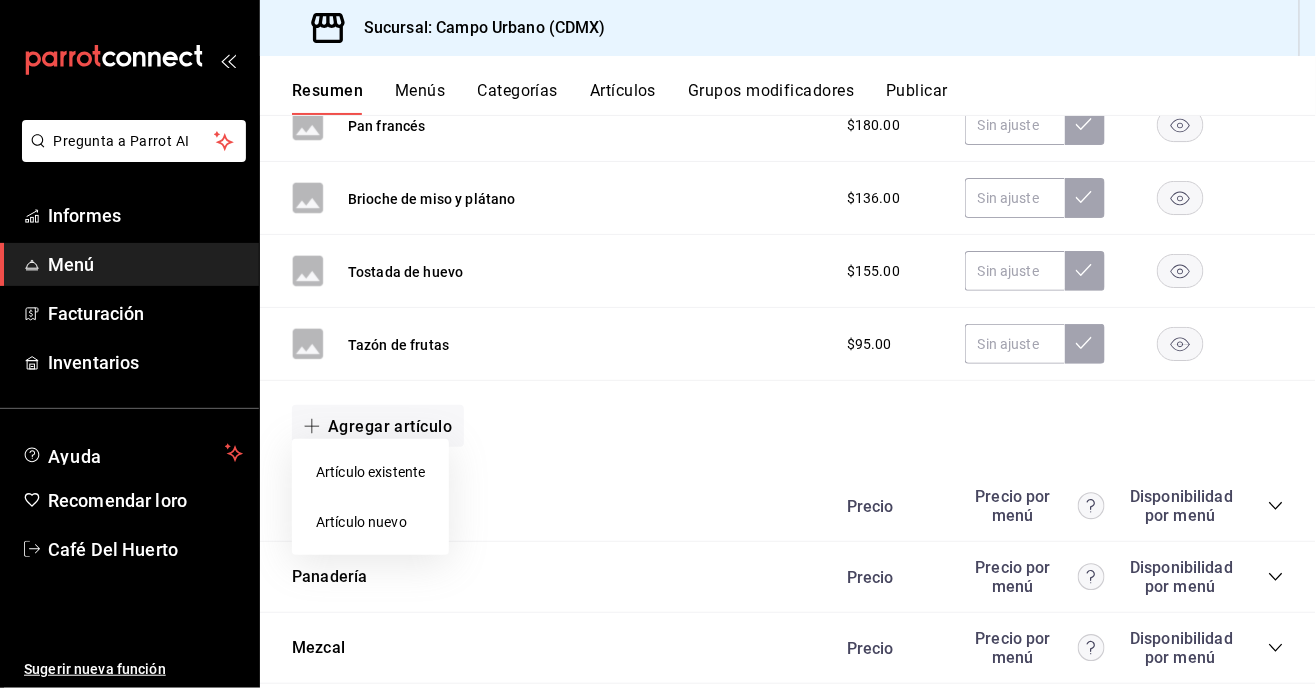 click on "Artículo nuevo" at bounding box center [361, 522] 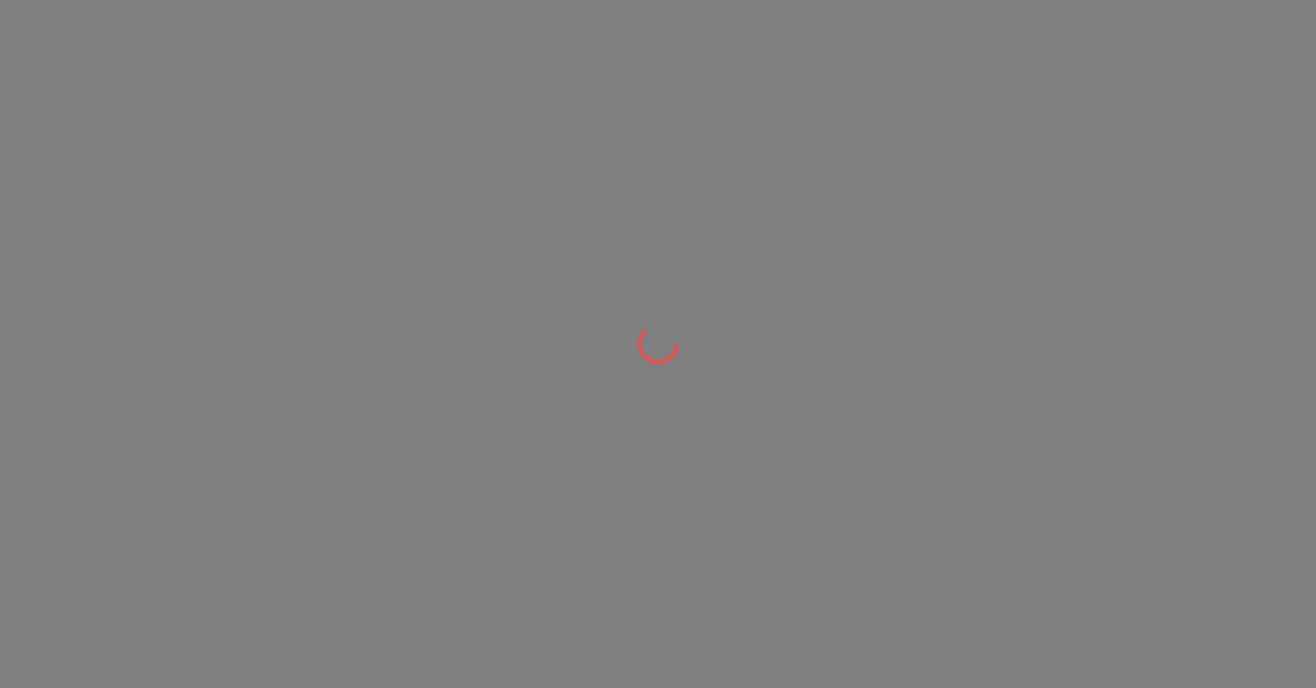 scroll, scrollTop: 0, scrollLeft: 0, axis: both 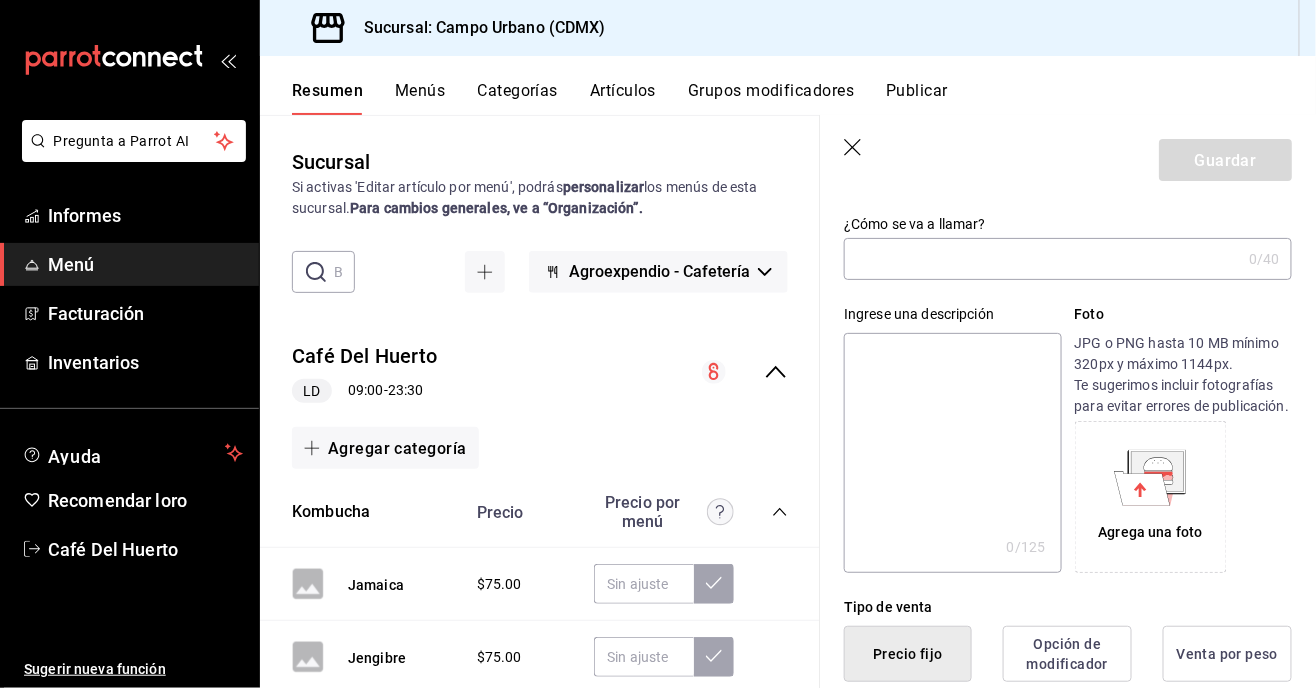 click at bounding box center (1042, 259) 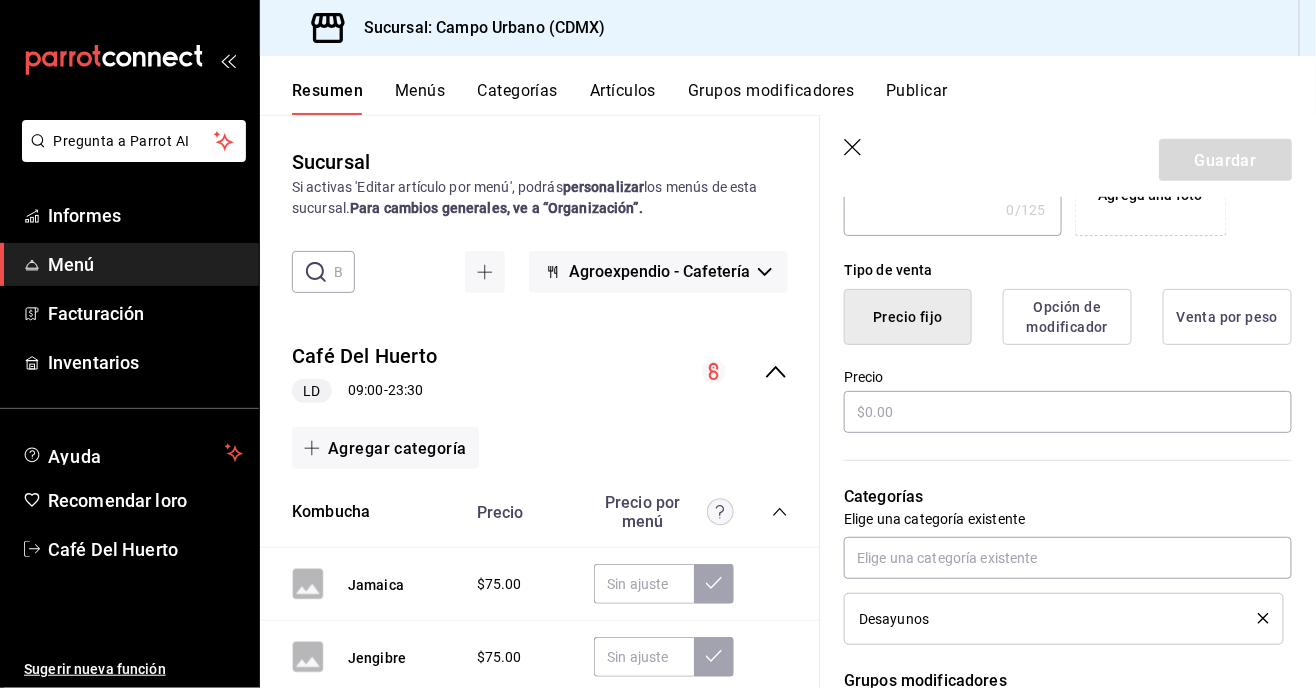 scroll, scrollTop: 443, scrollLeft: 0, axis: vertical 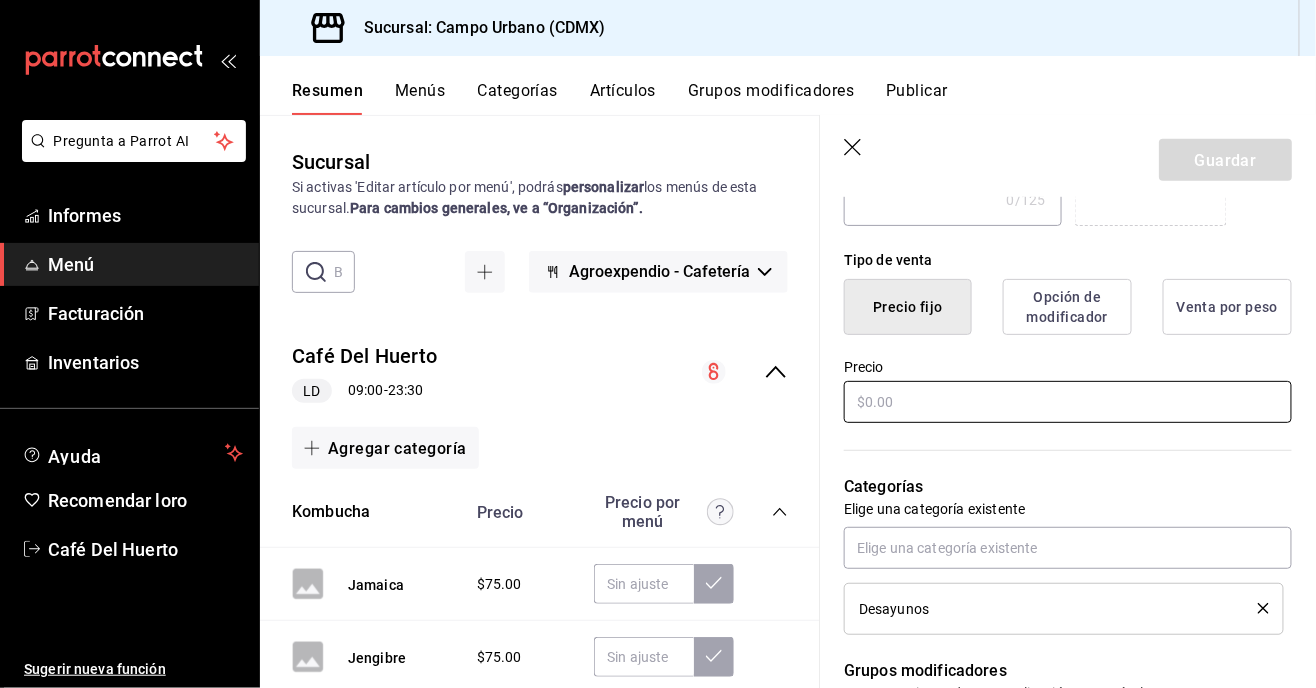 type on "Combo" 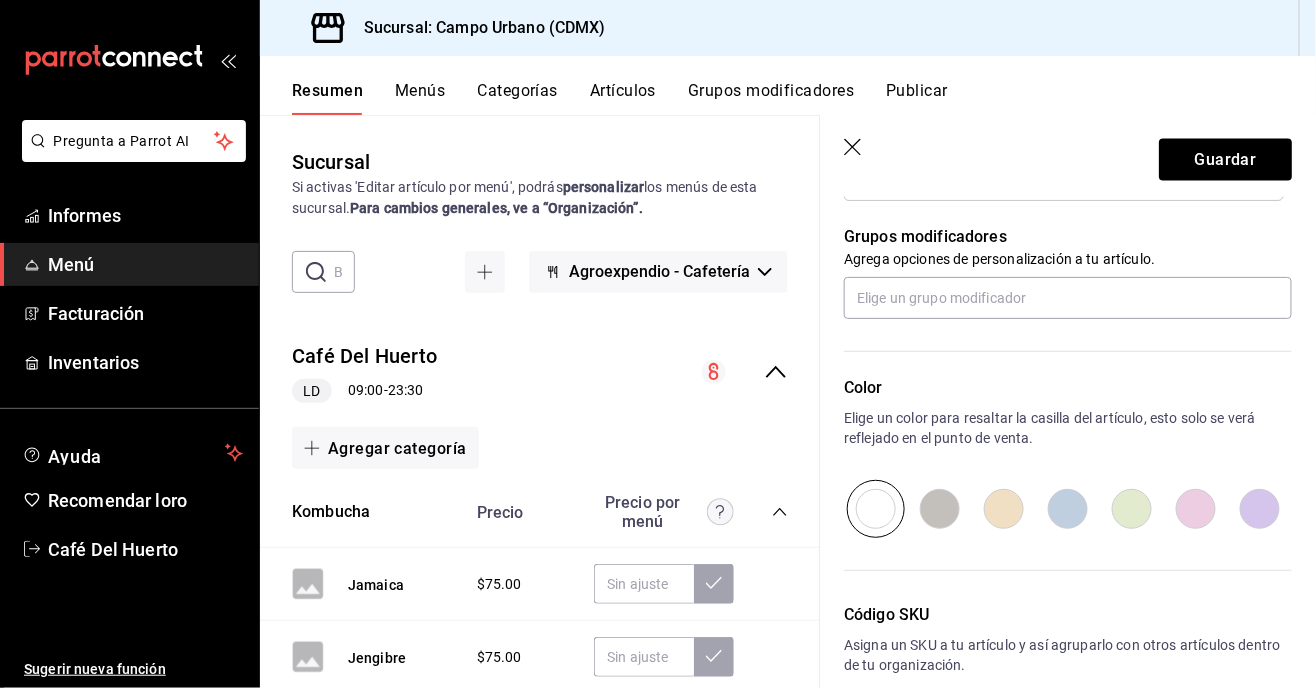scroll, scrollTop: 880, scrollLeft: 0, axis: vertical 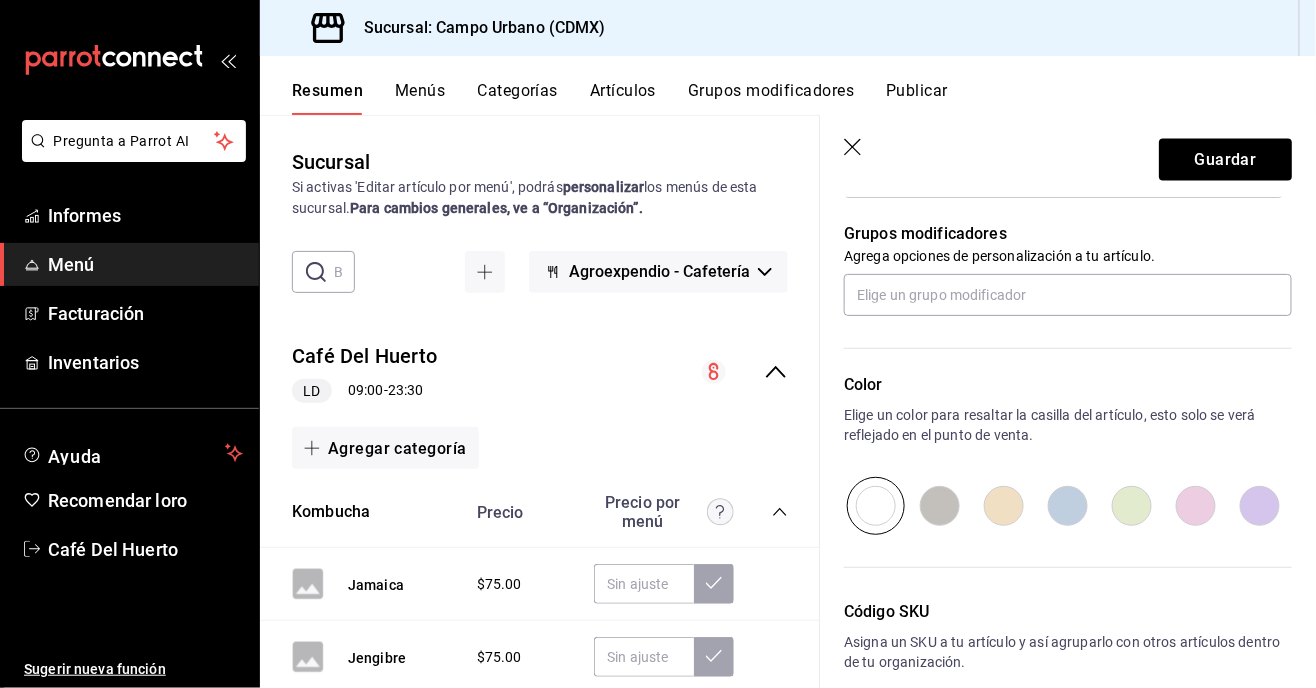 type on "$165.00" 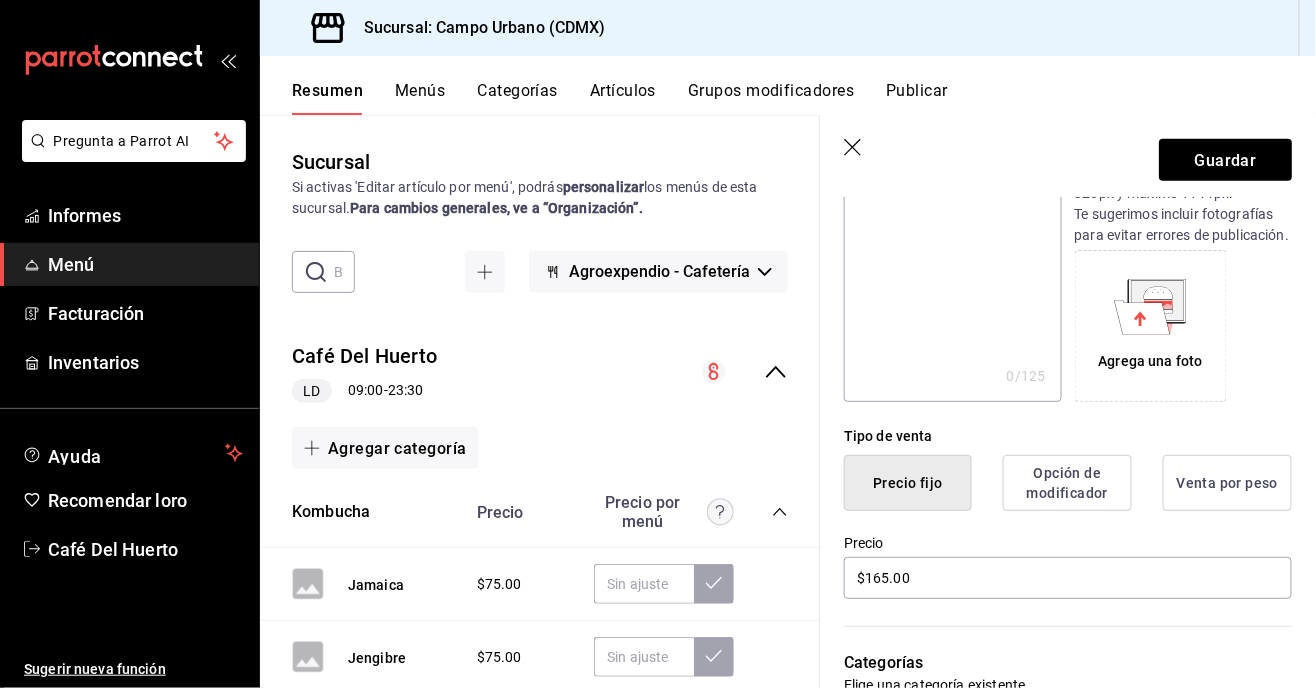 scroll, scrollTop: 0, scrollLeft: 0, axis: both 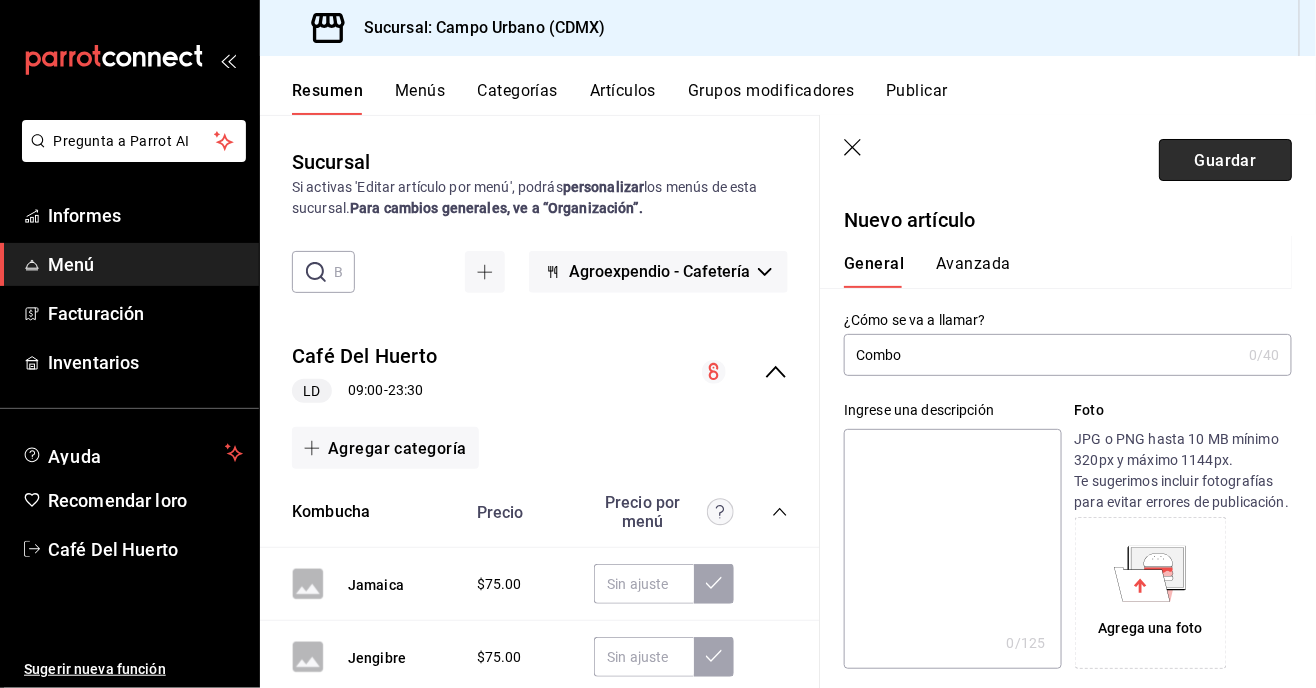 click on "Guardar" at bounding box center (1225, 159) 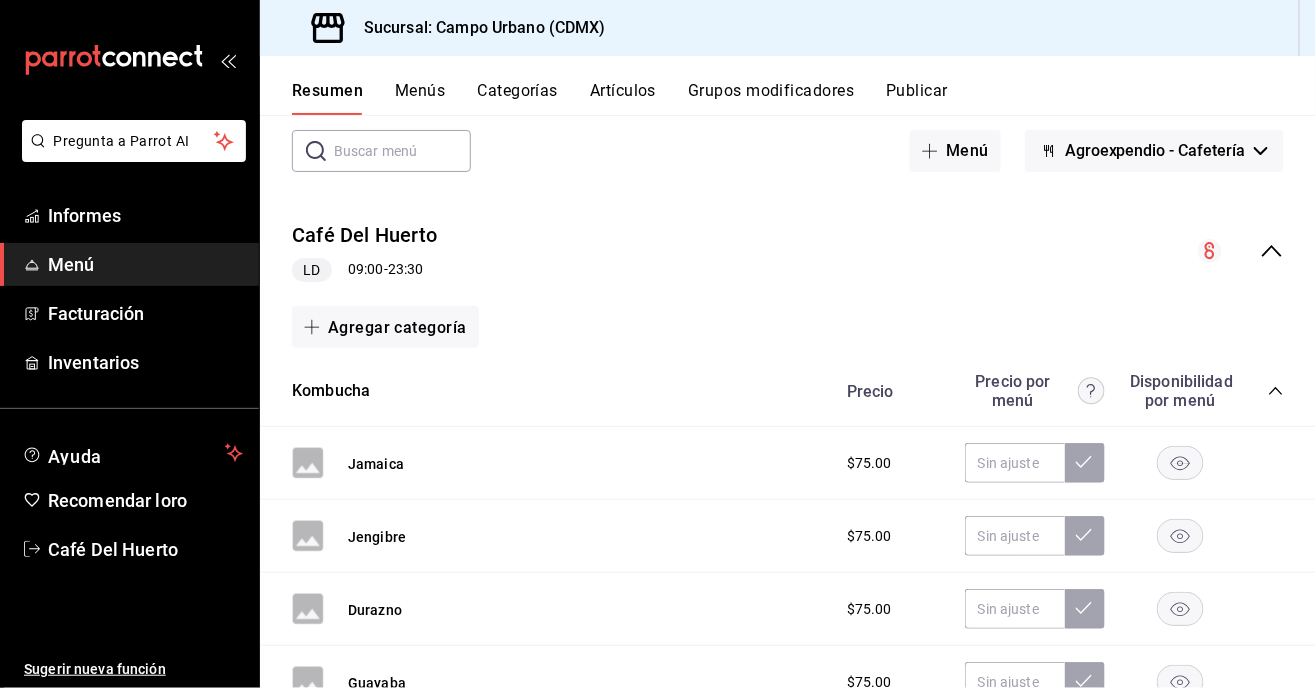 scroll, scrollTop: 0, scrollLeft: 0, axis: both 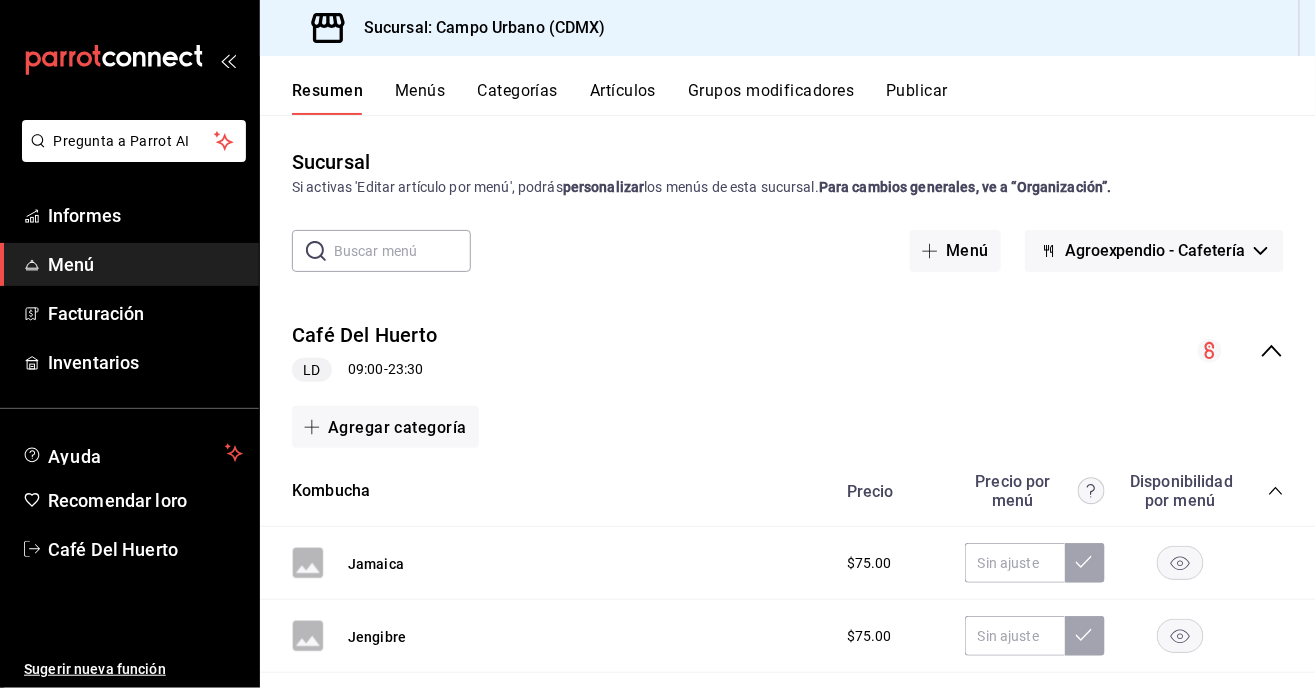 click on "Publicar" at bounding box center [917, 90] 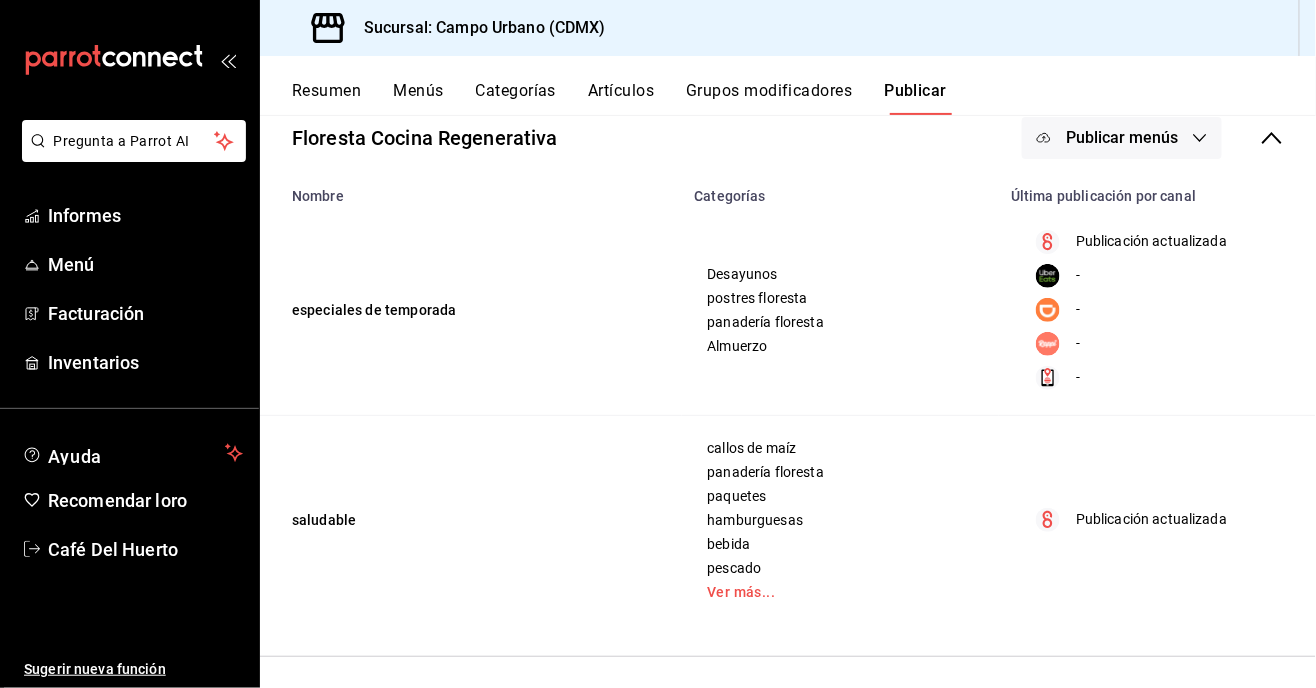 scroll, scrollTop: 321, scrollLeft: 0, axis: vertical 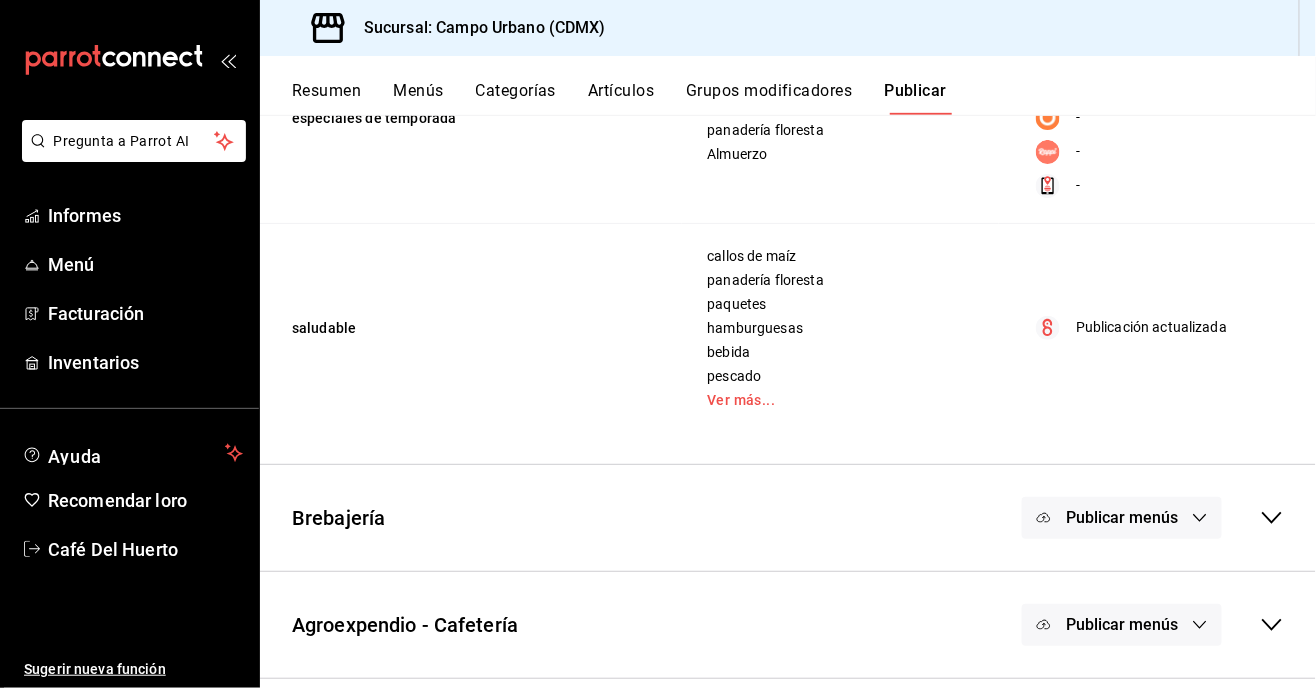 click 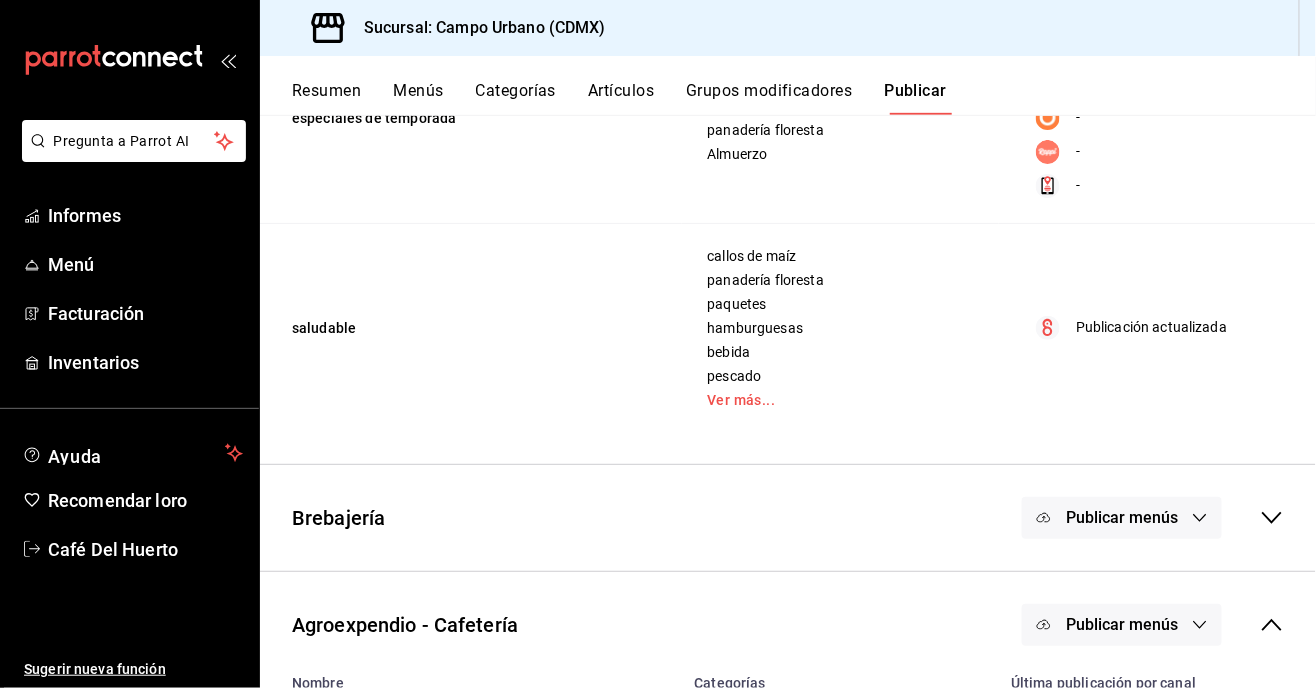 click 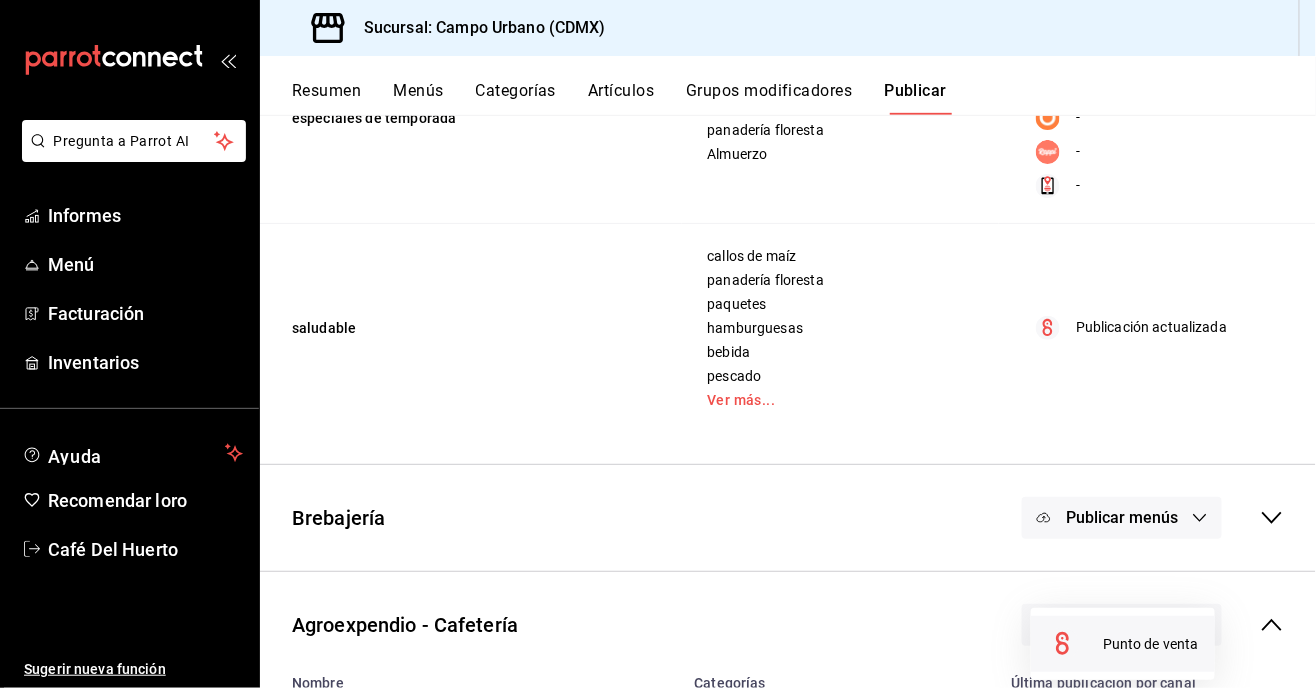 click on "Punto de venta" at bounding box center [1151, 644] 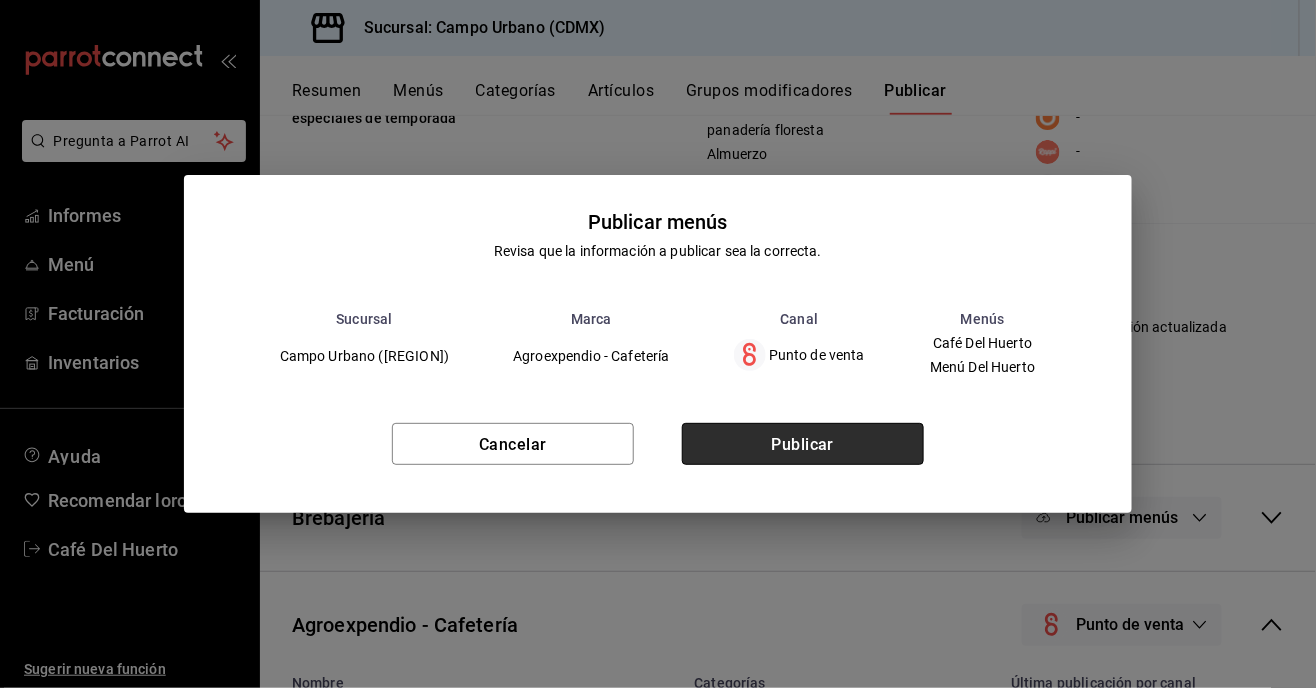 click on "Publicar" at bounding box center (803, 444) 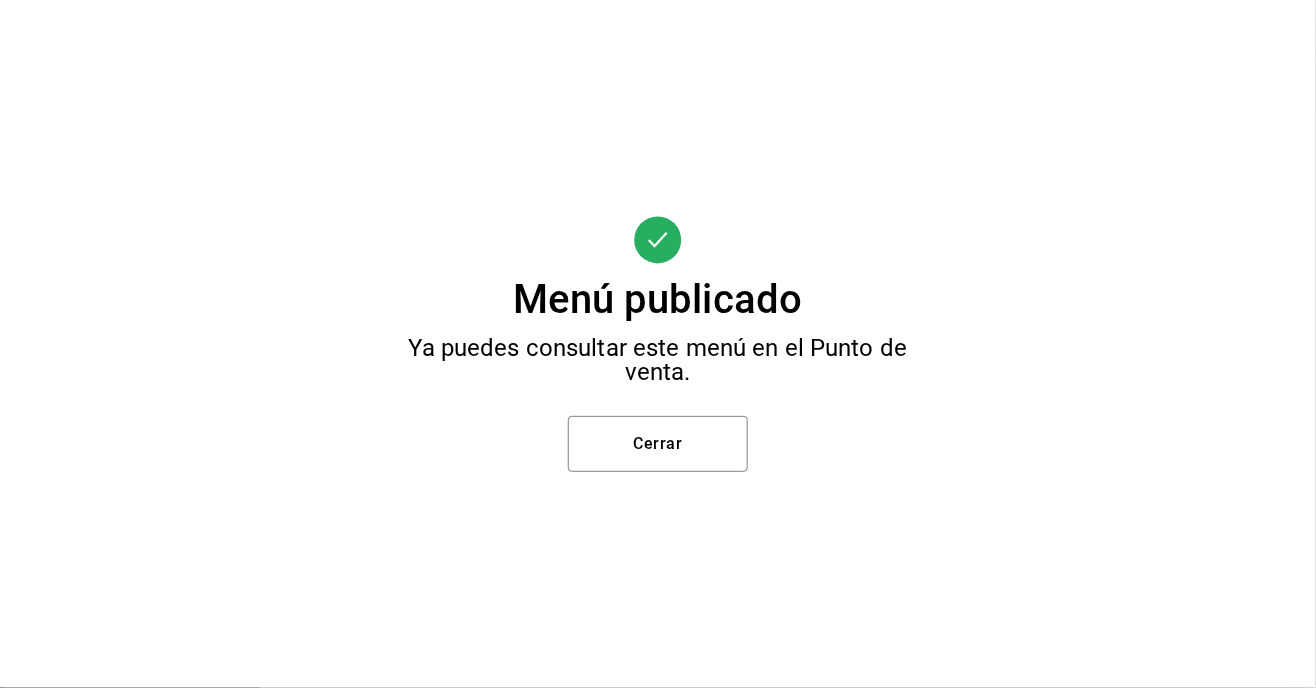 scroll, scrollTop: 0, scrollLeft: 0, axis: both 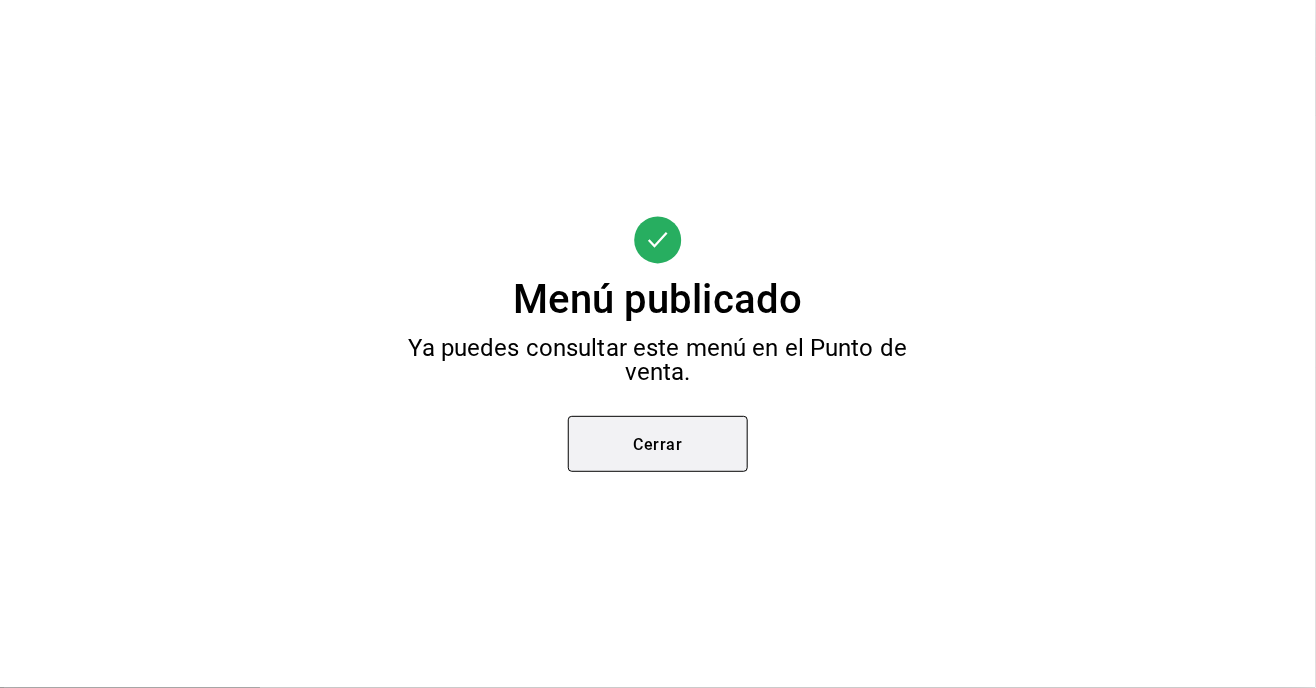 click on "Cerrar" at bounding box center [658, 444] 